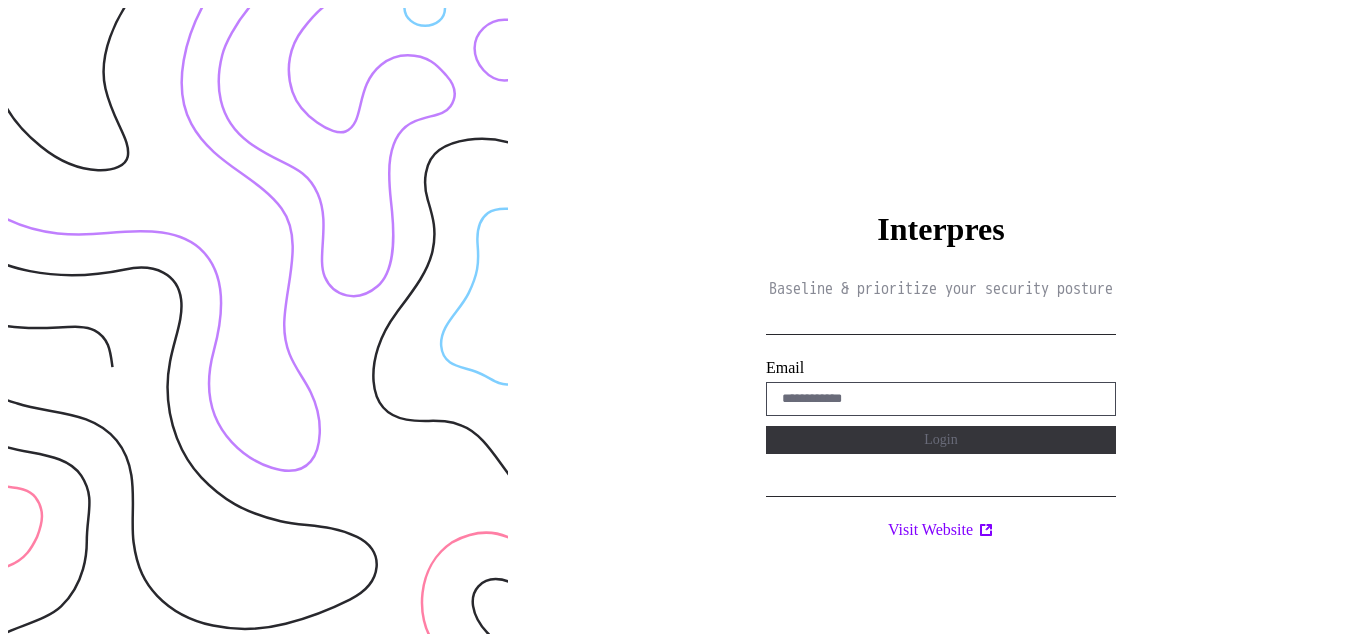 scroll, scrollTop: 0, scrollLeft: 0, axis: both 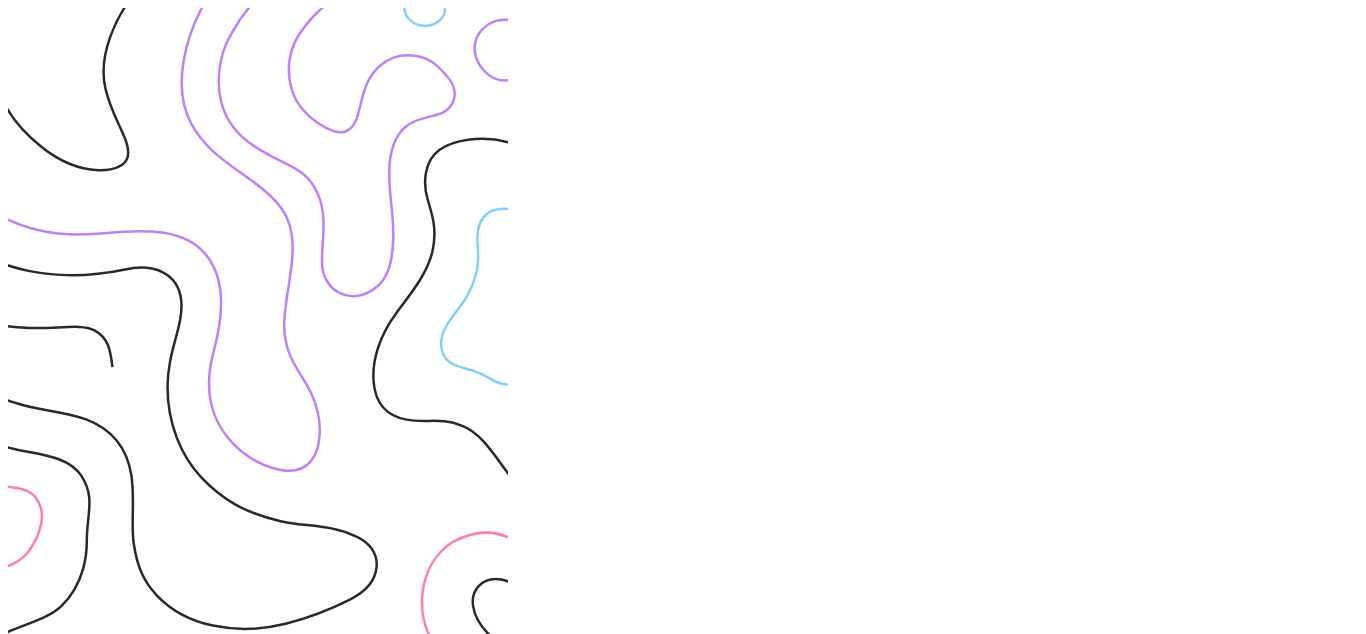 click on "Interpres Baseline & prioritize your security posture Email Login Visit Website" at bounding box center [941, 325] 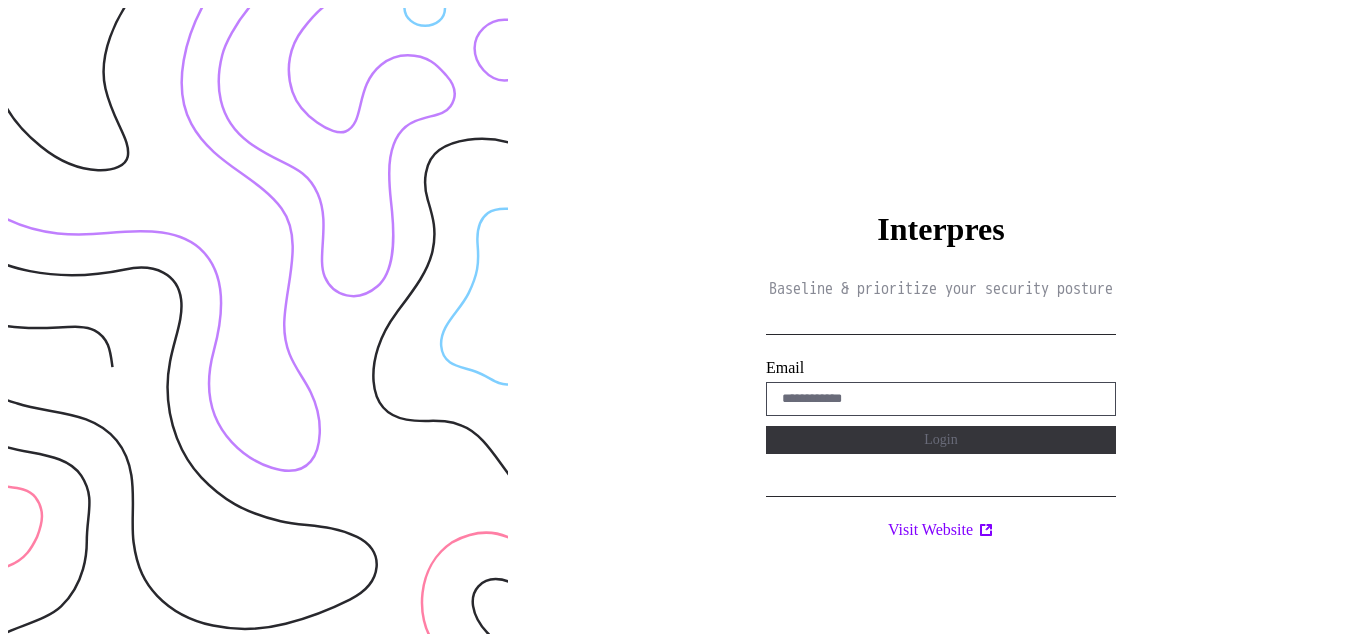 click on "Interpres Baseline & prioritize your security posture Email Login Visit Website" at bounding box center [941, 325] 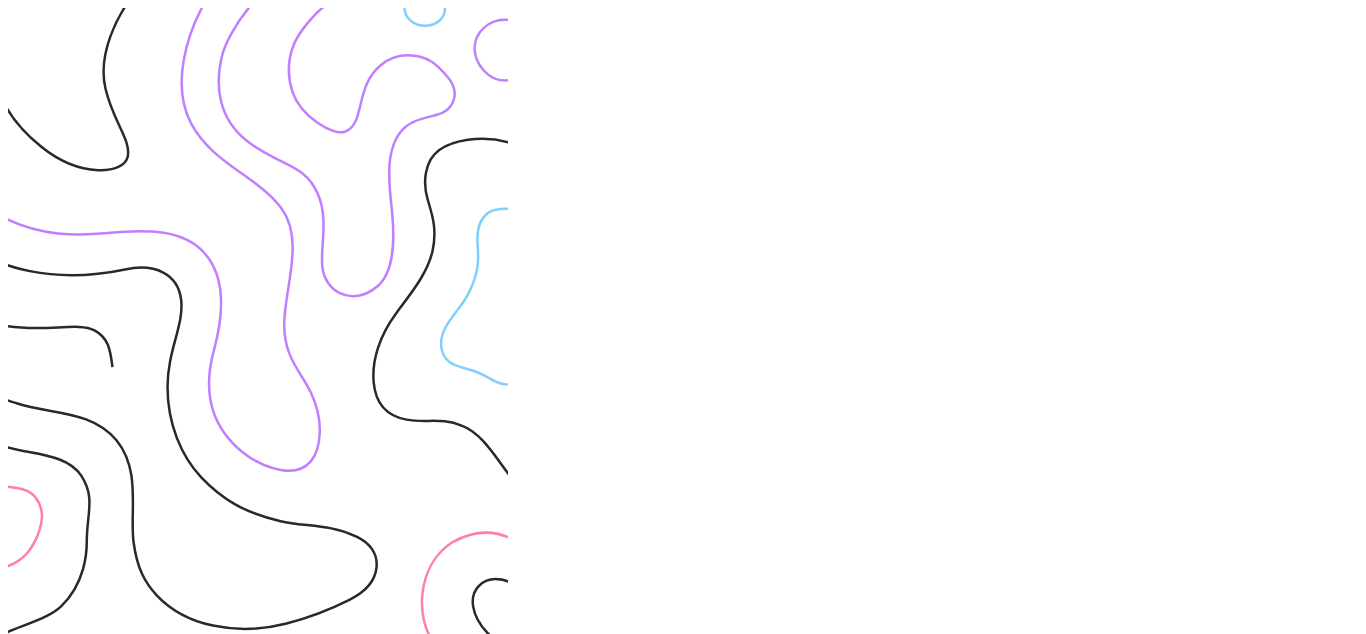 scroll, scrollTop: 0, scrollLeft: 0, axis: both 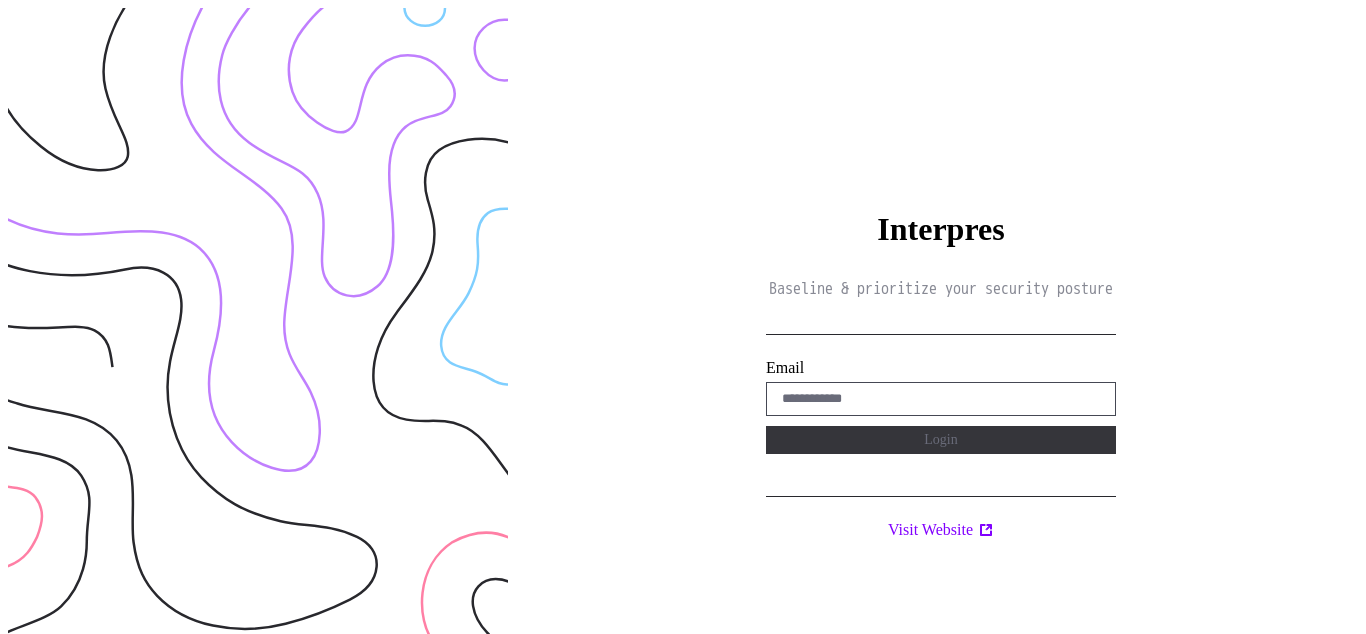 click on "Interpres Baseline & prioritize your security posture Email Login Visit Website" at bounding box center (941, 325) 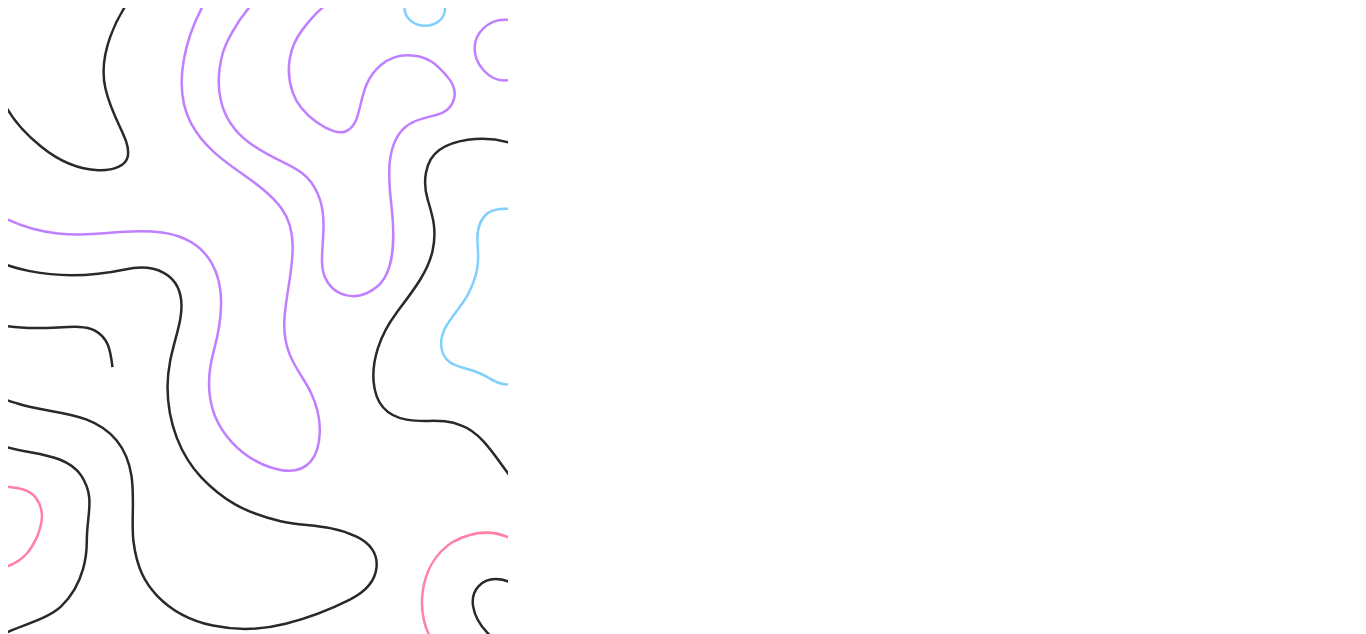 scroll, scrollTop: 0, scrollLeft: 0, axis: both 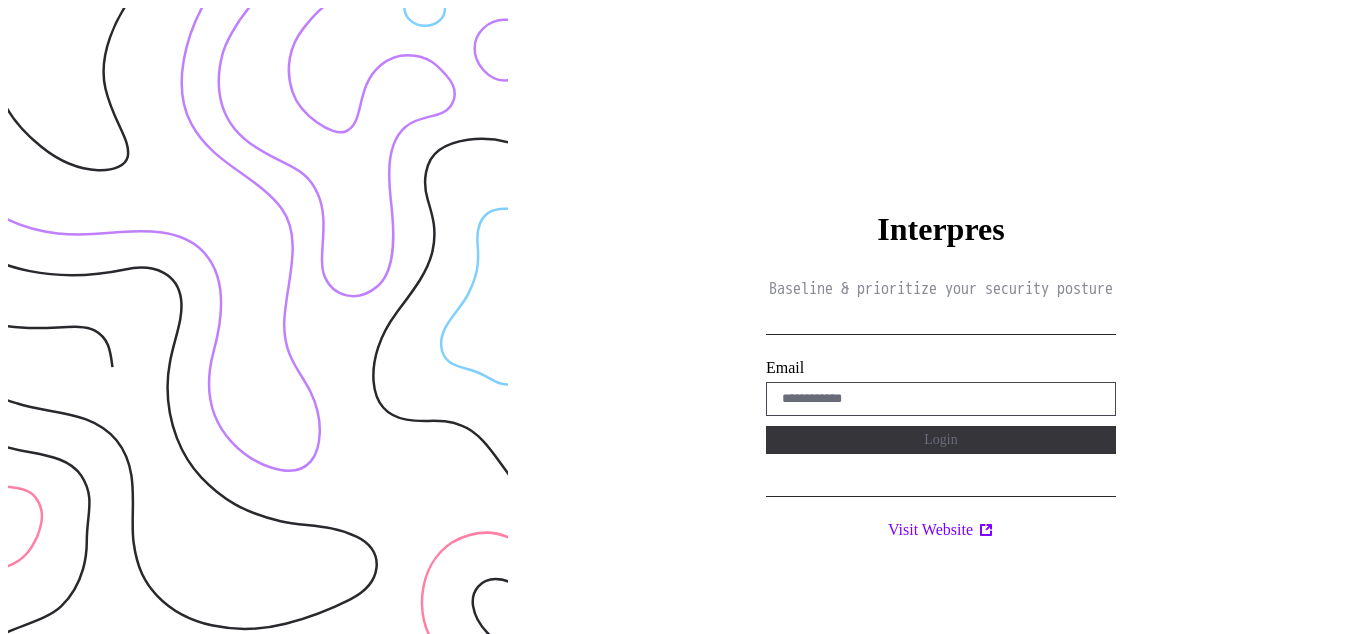 click on "Interpres Baseline & prioritize your security posture Email Login Visit Website" at bounding box center [941, 325] 